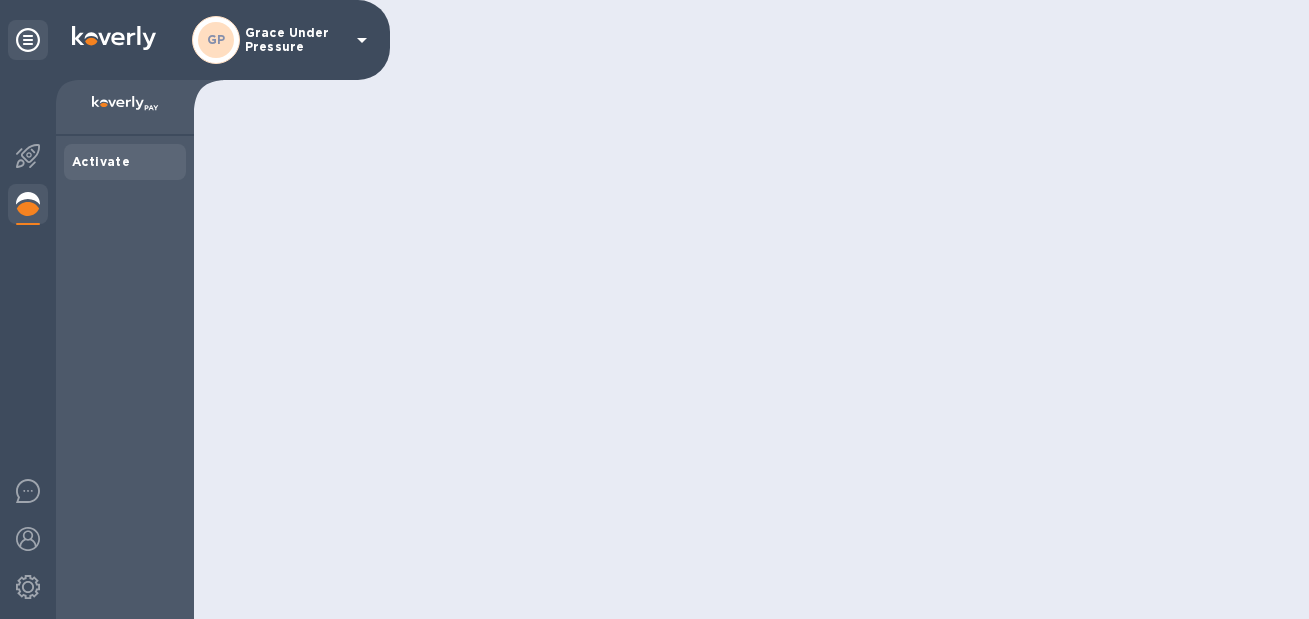 scroll, scrollTop: 0, scrollLeft: 0, axis: both 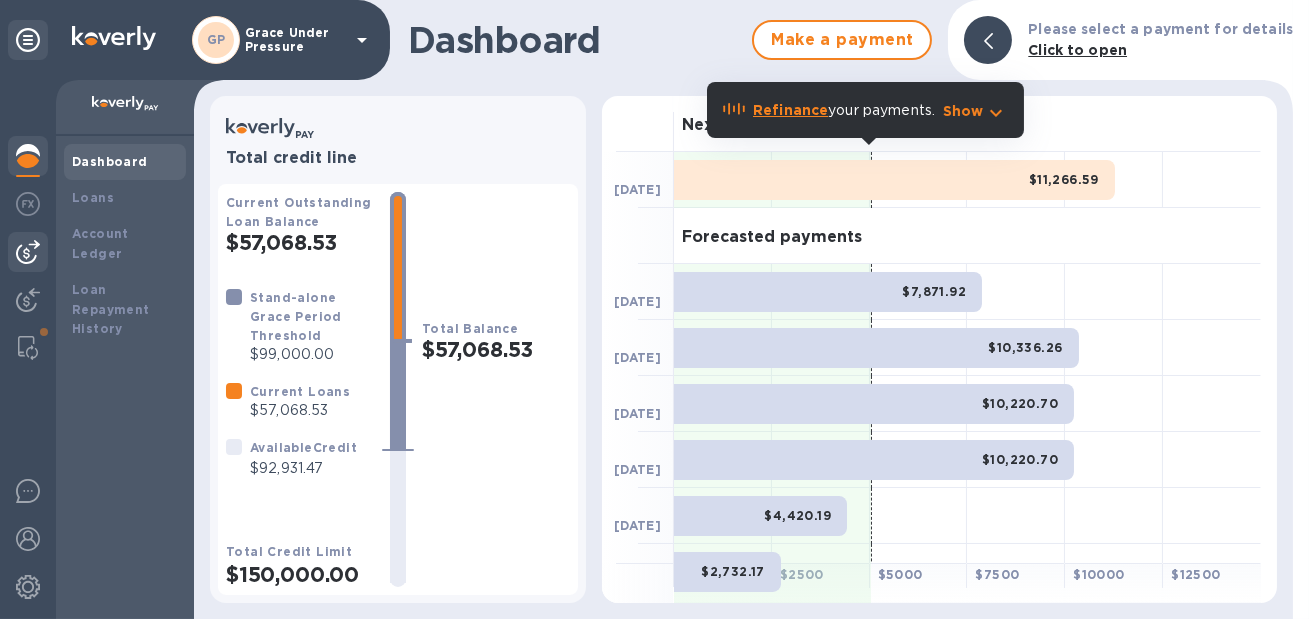 click at bounding box center (28, 252) 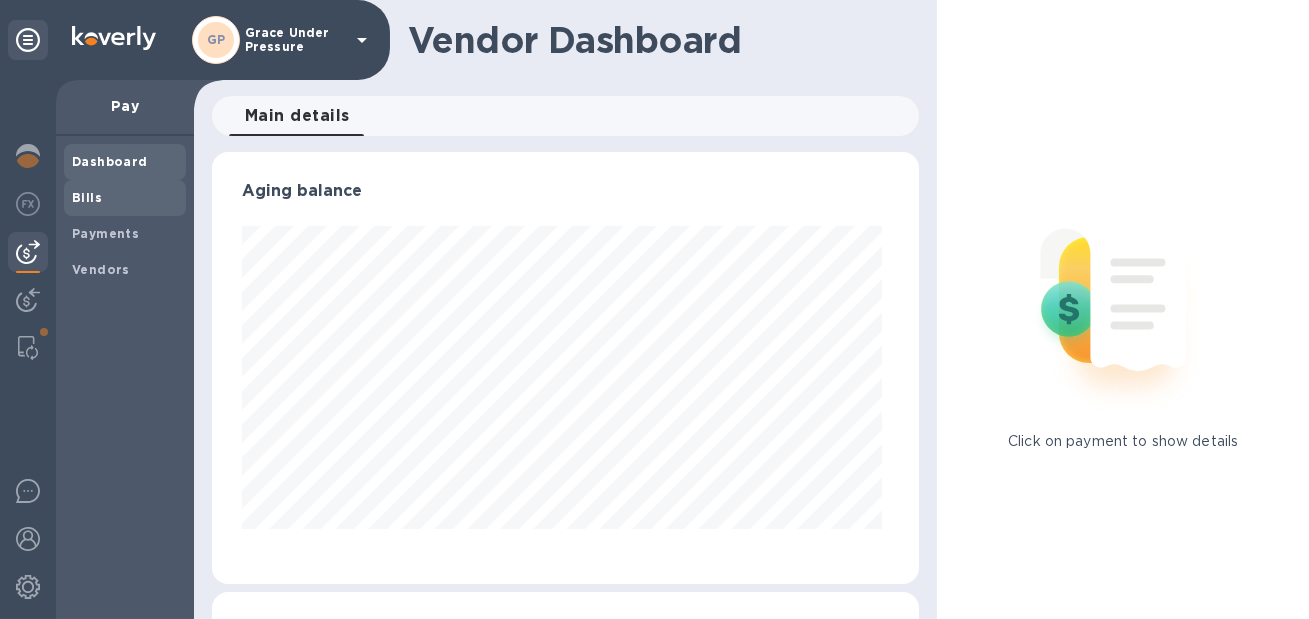 scroll, scrollTop: 999568, scrollLeft: 999300, axis: both 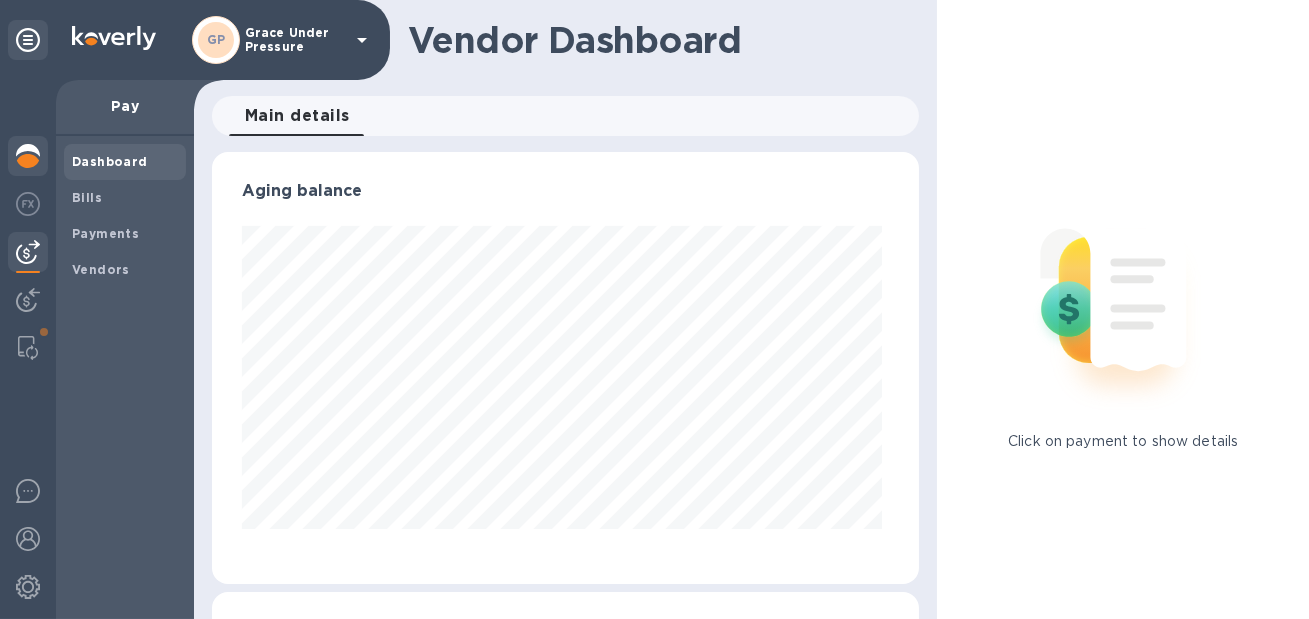 click at bounding box center [28, 156] 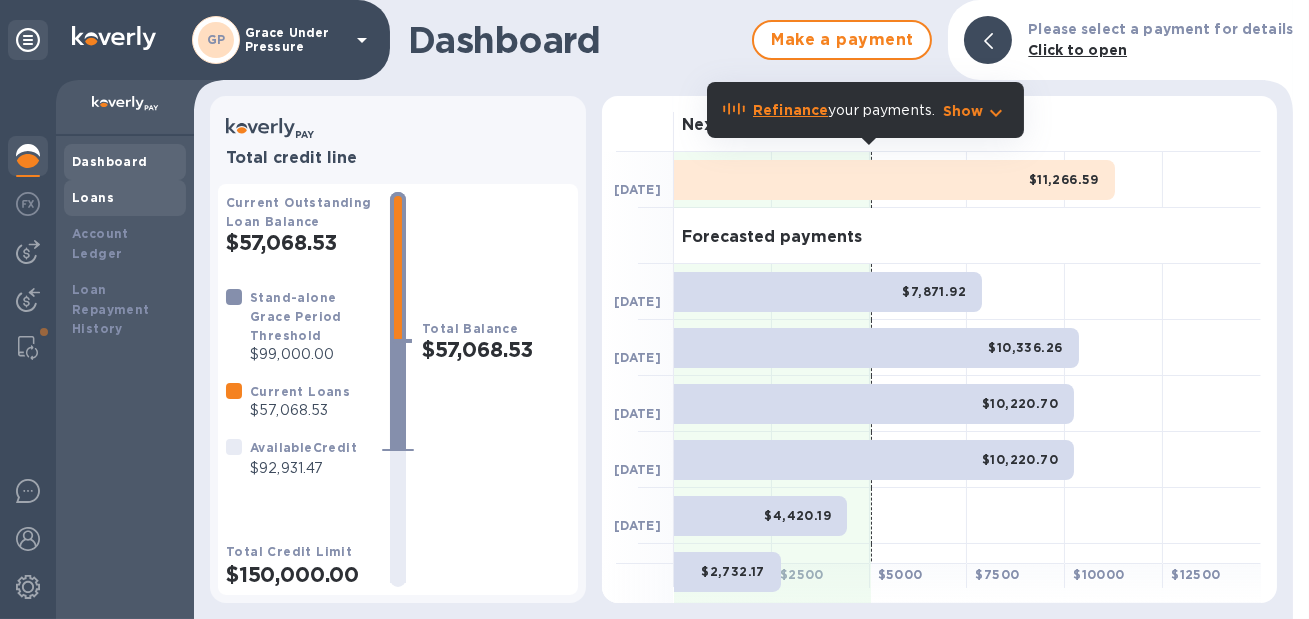 click on "Loans" at bounding box center [125, 198] 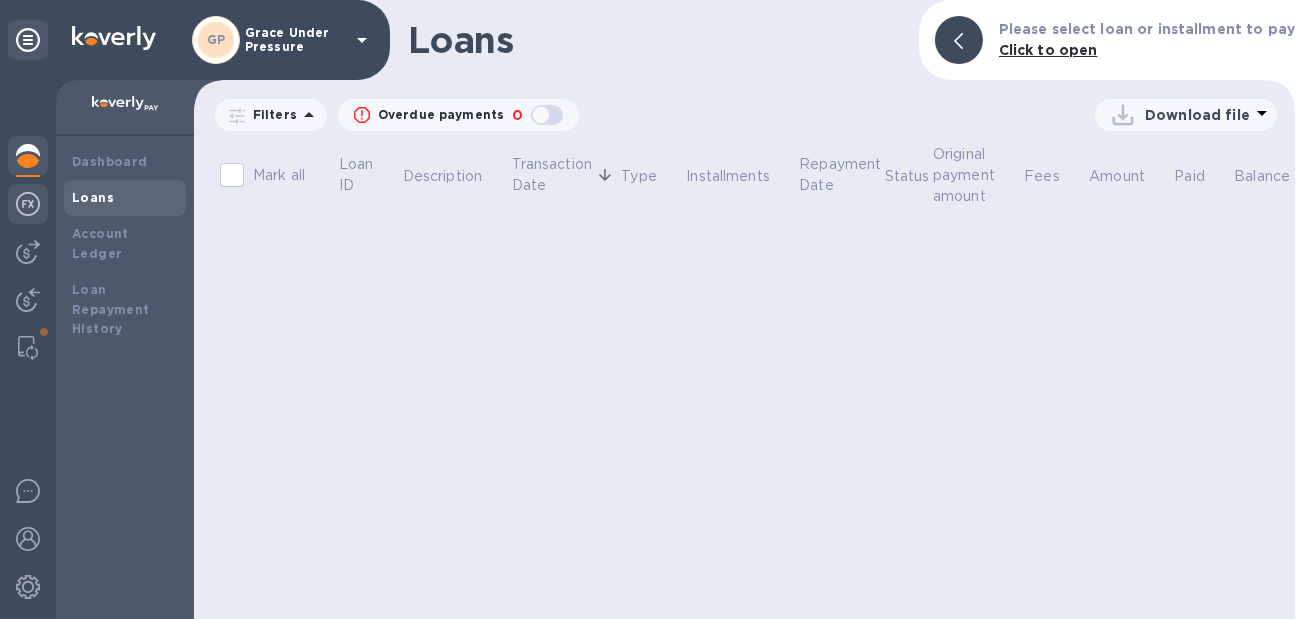 click at bounding box center [28, 204] 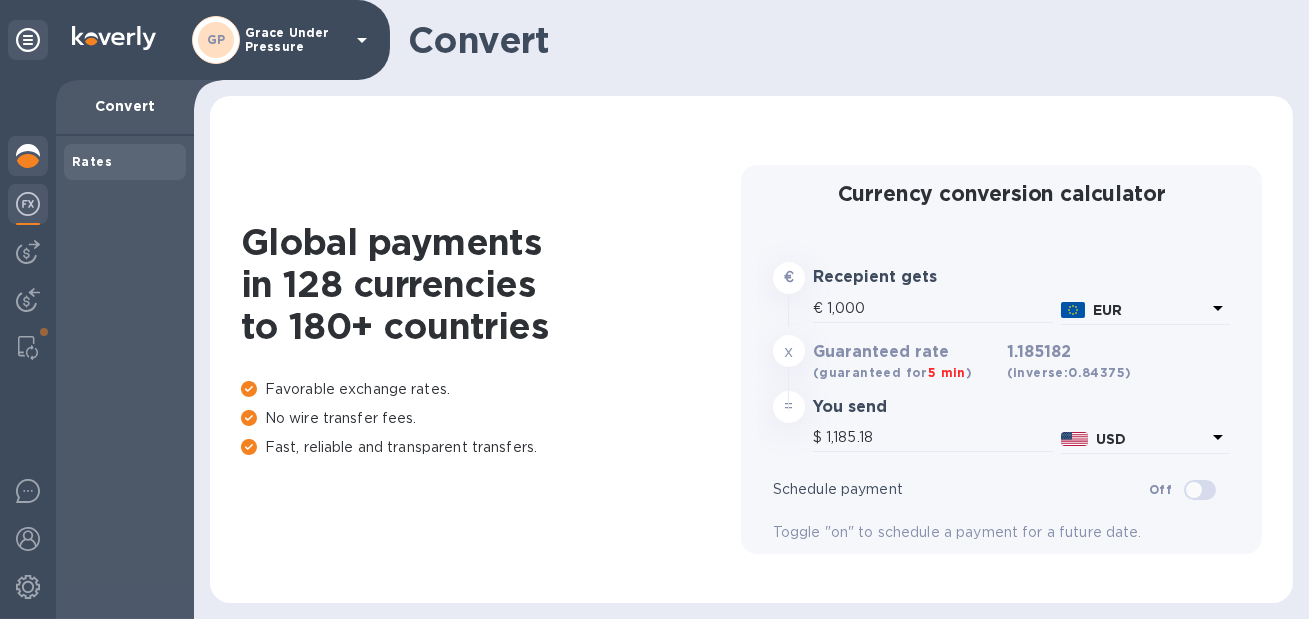 click at bounding box center [28, 156] 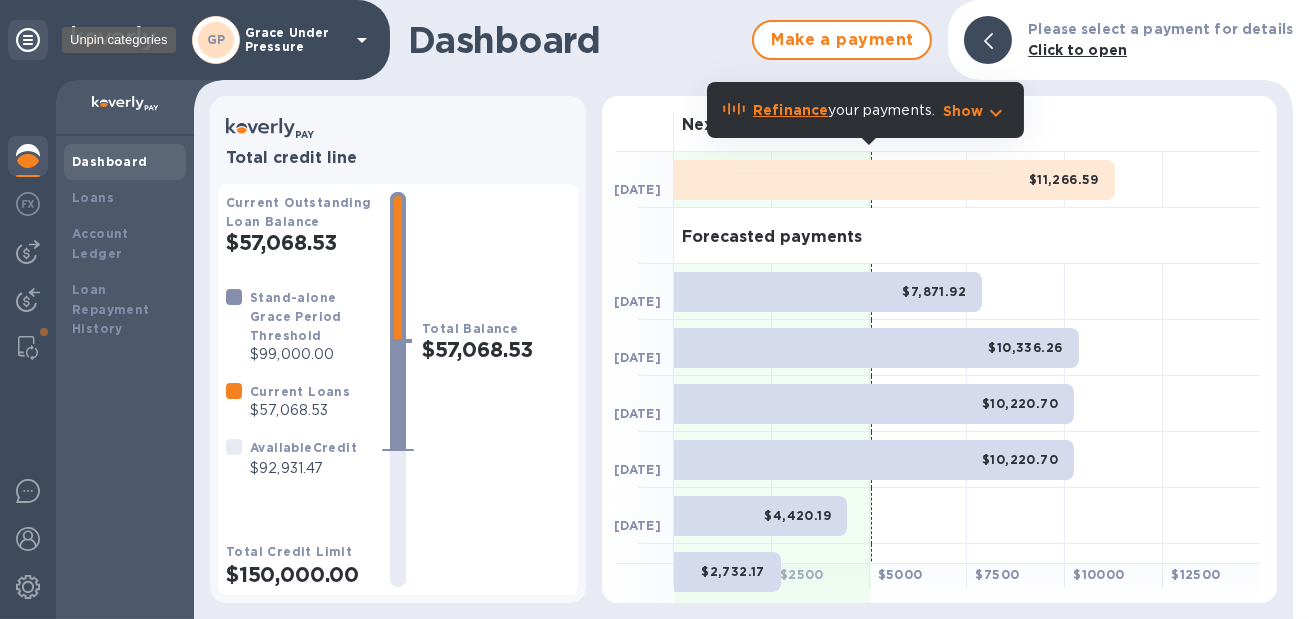 click 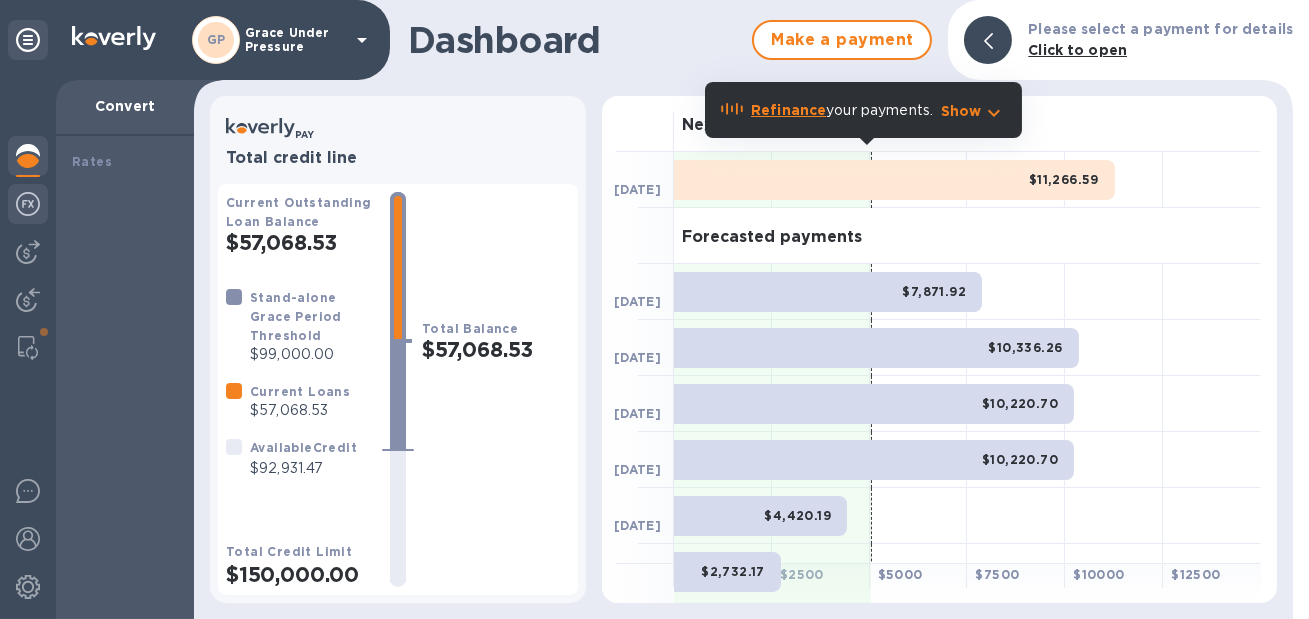 click at bounding box center (28, 204) 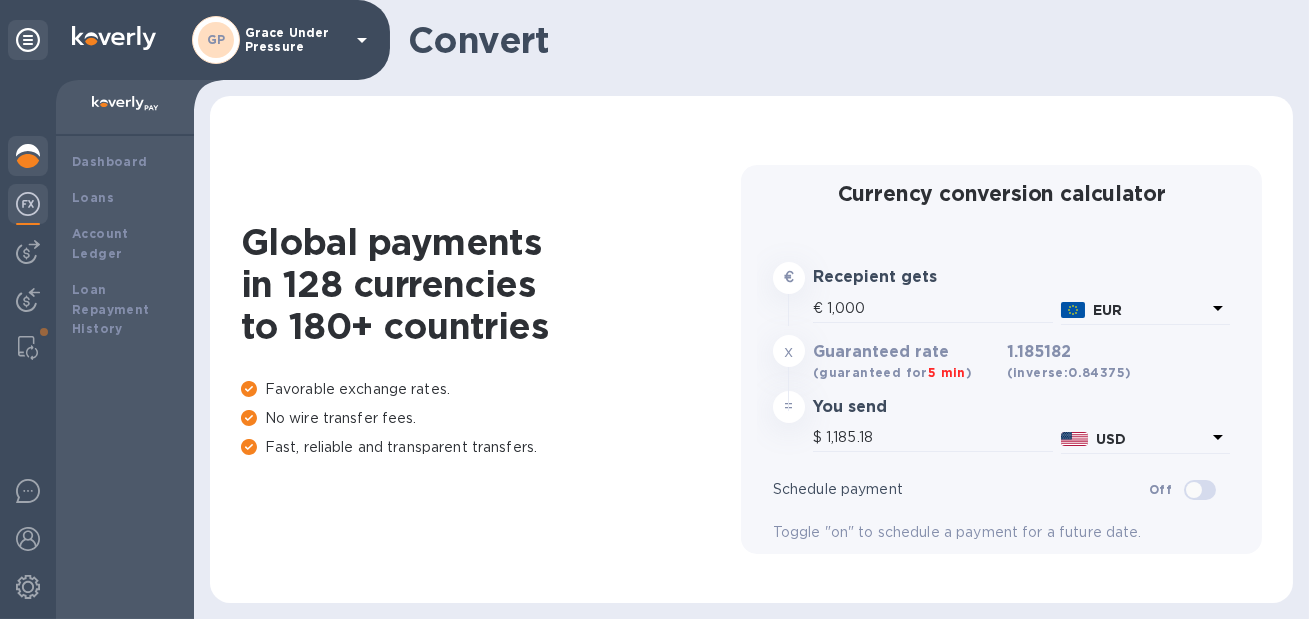 click at bounding box center [28, 156] 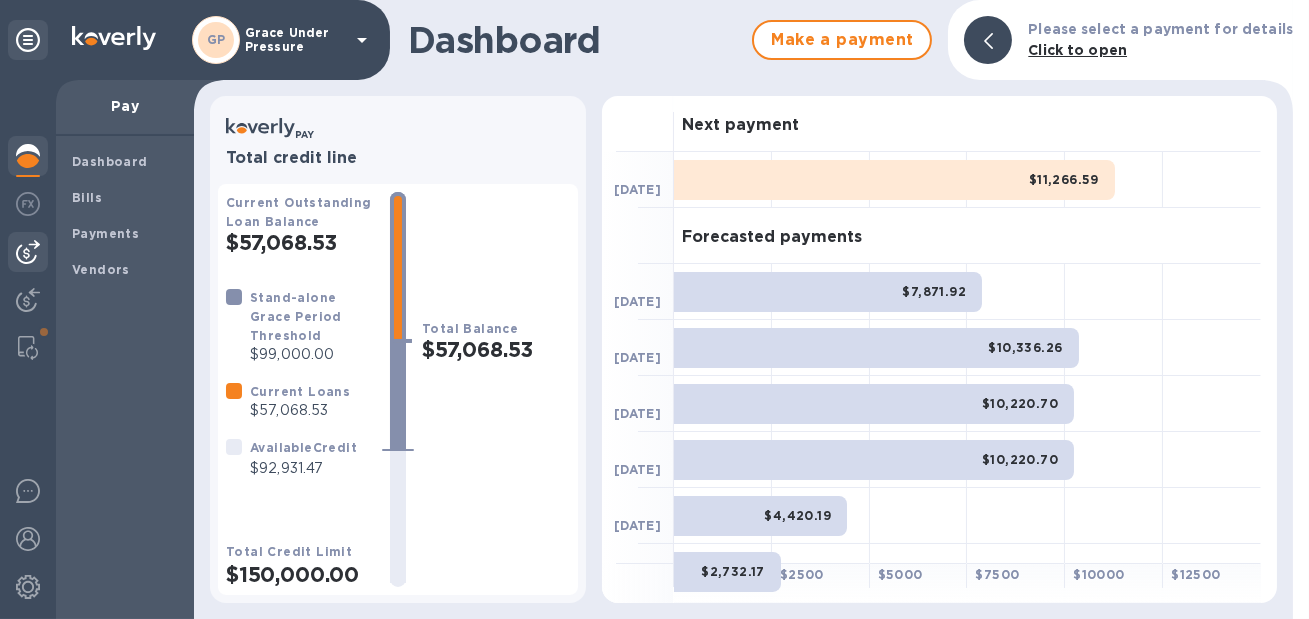 click at bounding box center (28, 252) 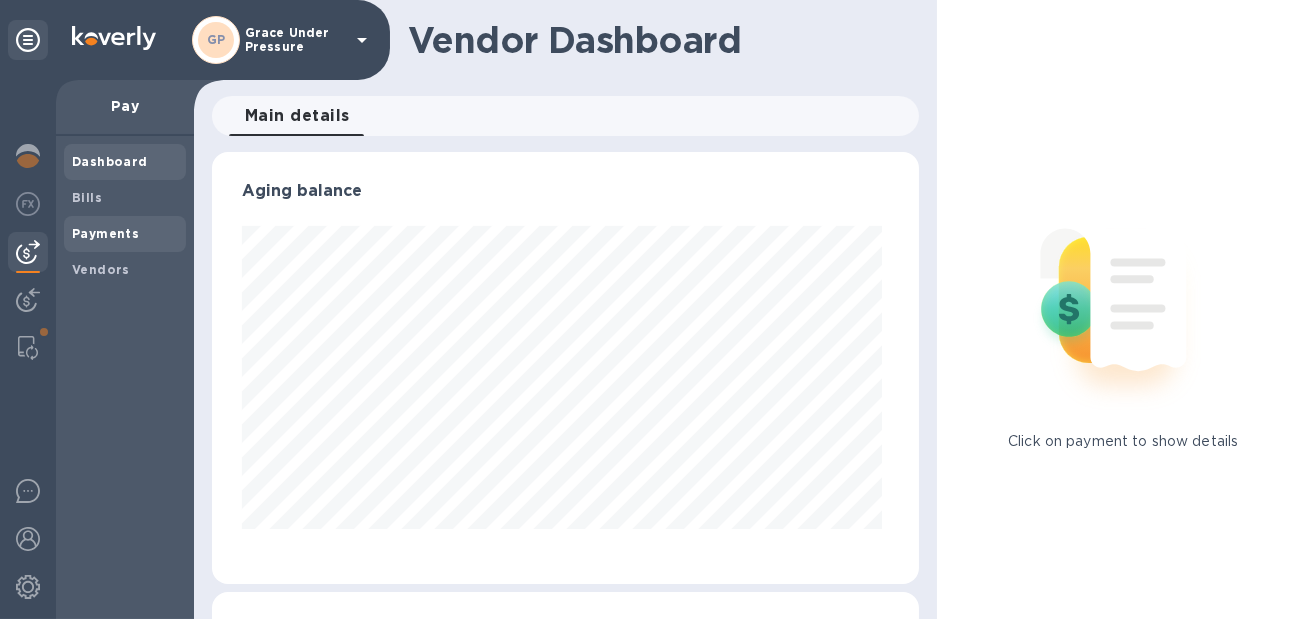 scroll, scrollTop: 999568, scrollLeft: 999300, axis: both 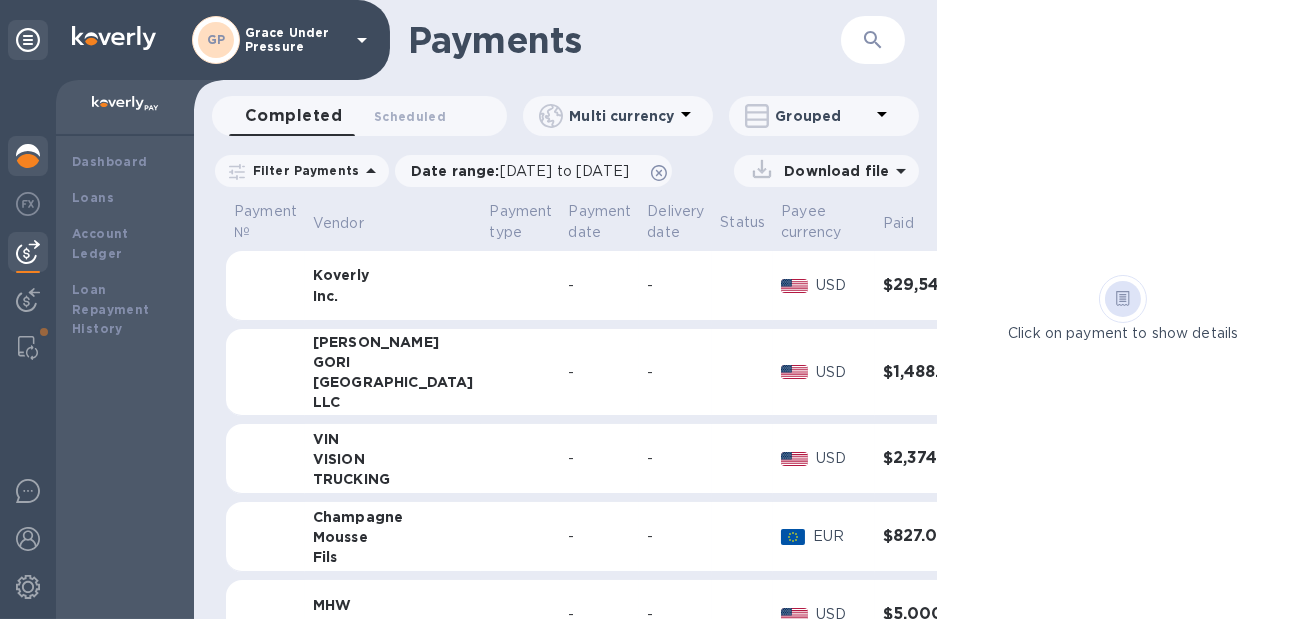 click at bounding box center (28, 156) 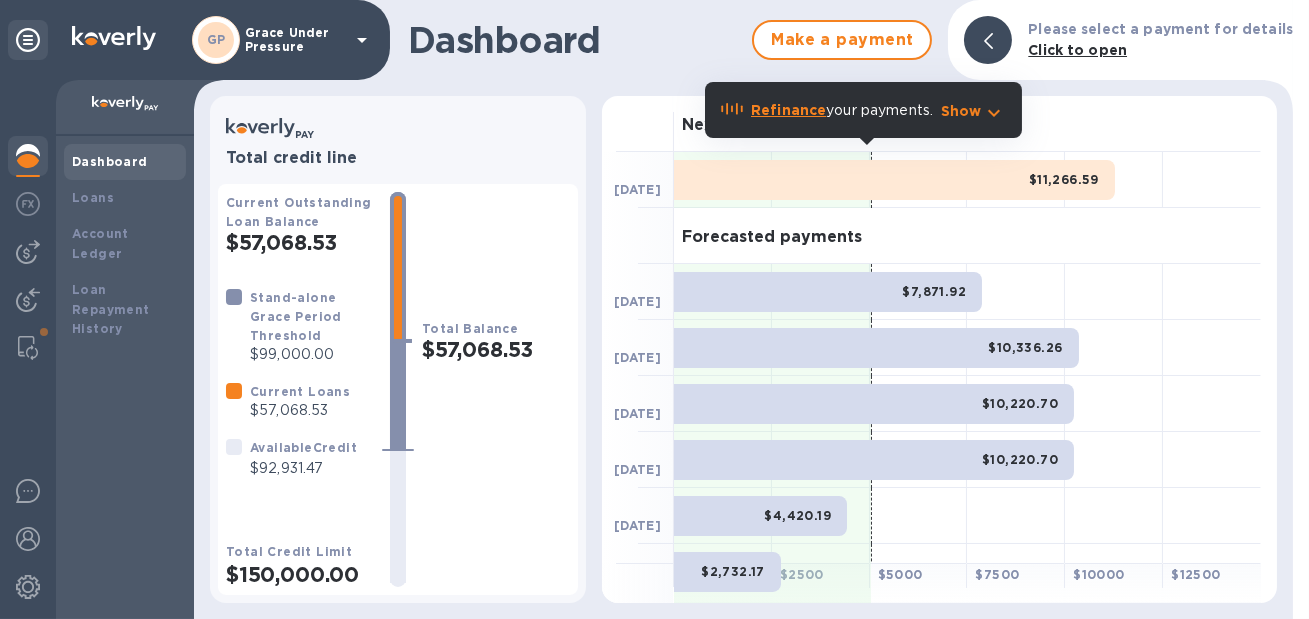 click at bounding box center [28, 156] 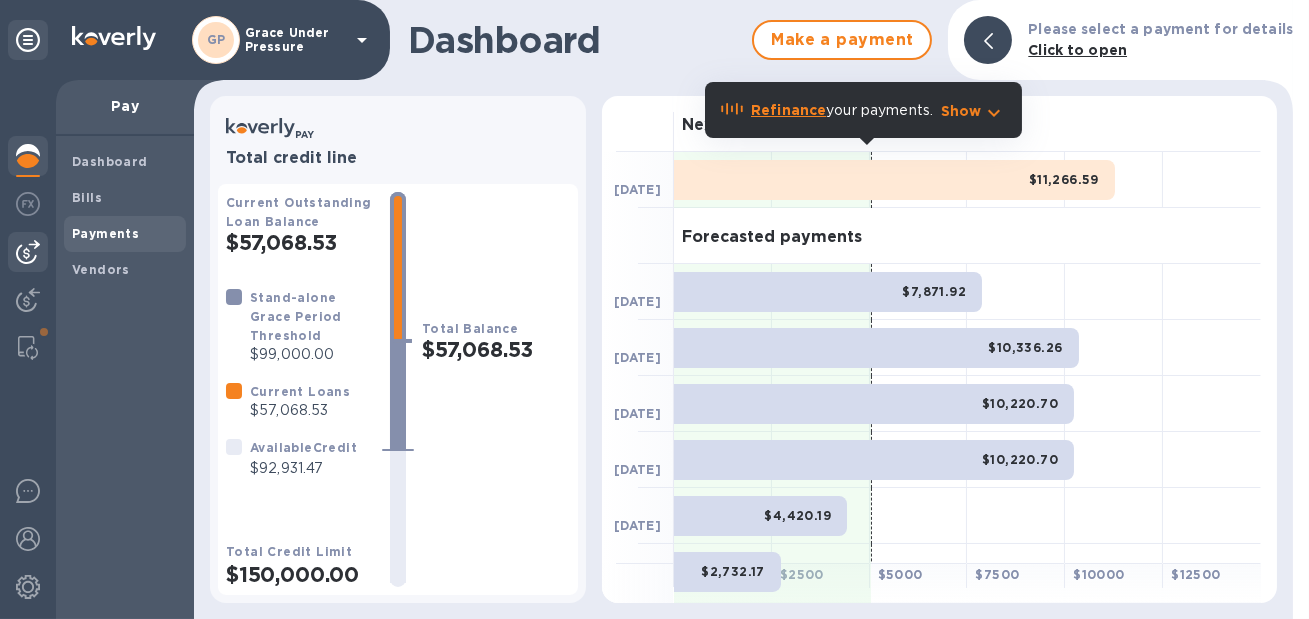 click on "Payments" at bounding box center [105, 233] 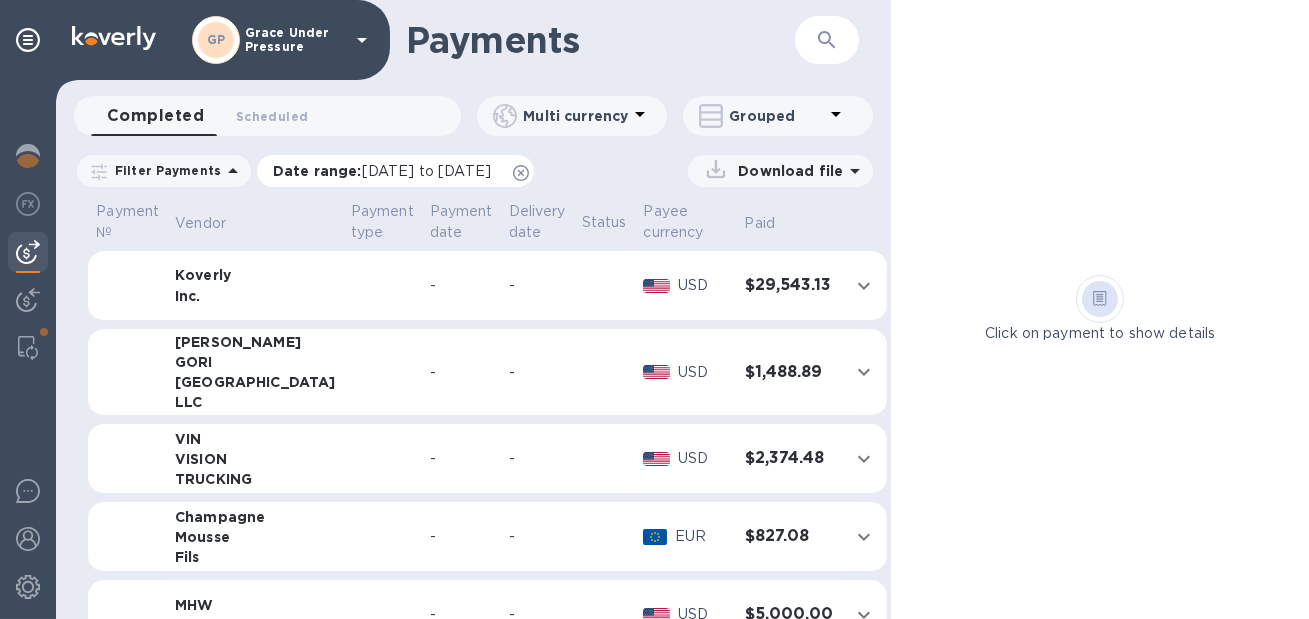 click 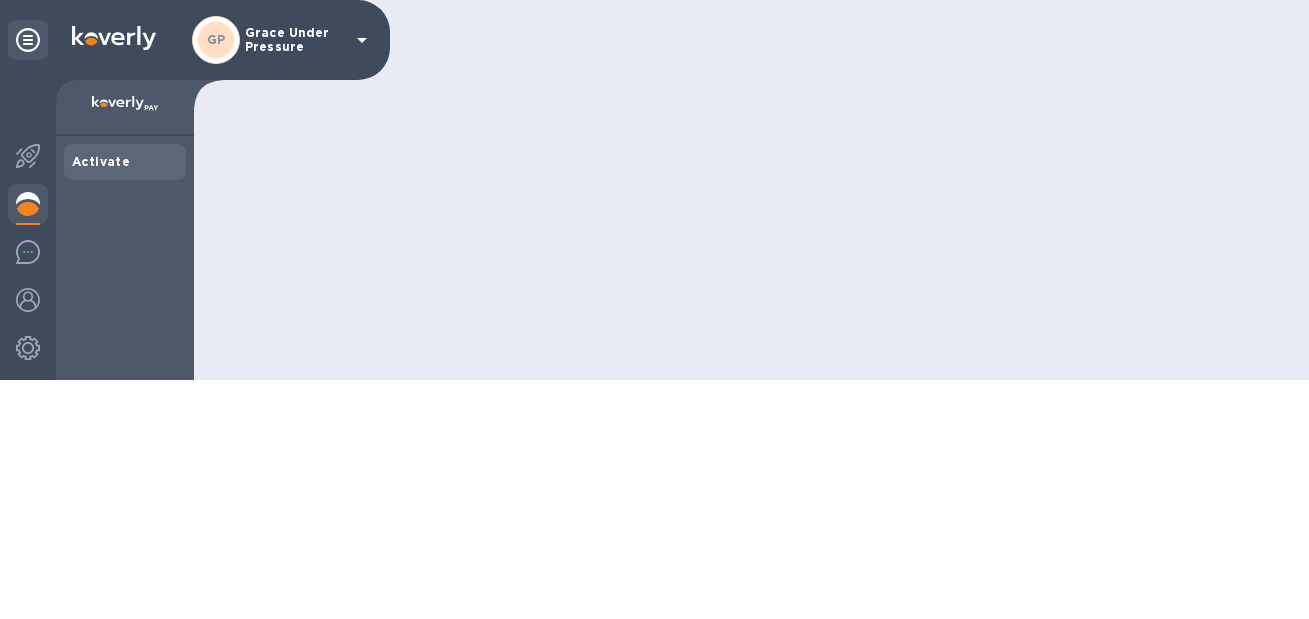 scroll, scrollTop: 0, scrollLeft: 0, axis: both 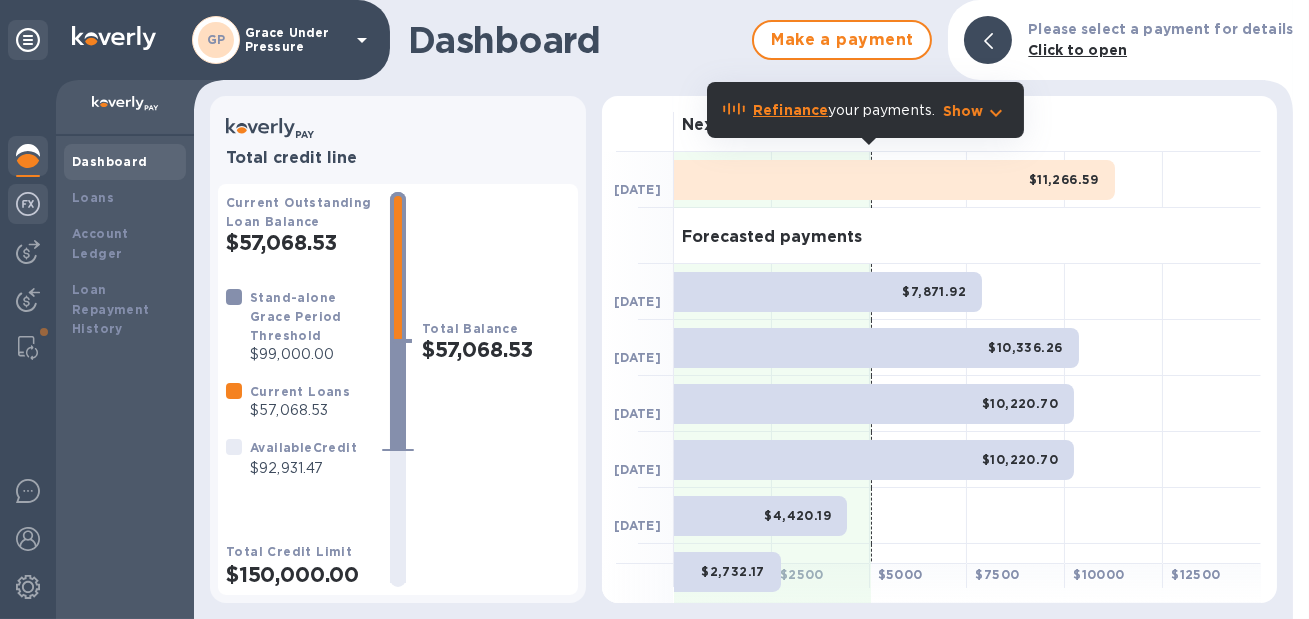 click at bounding box center (28, 204) 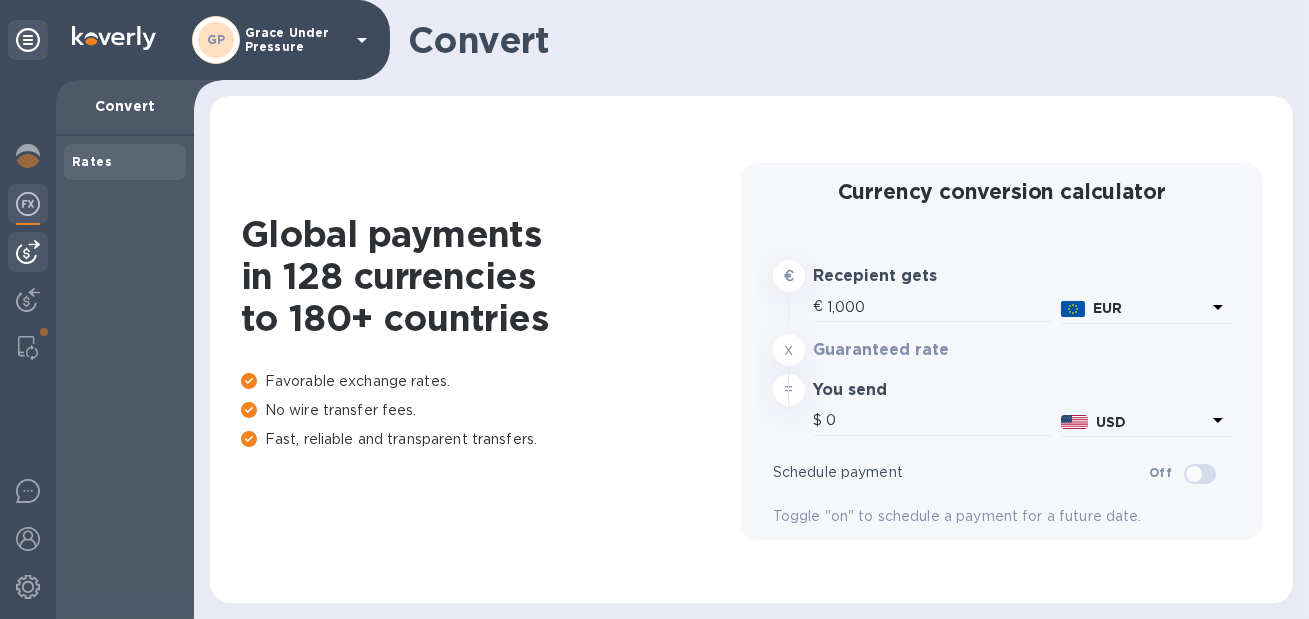 click at bounding box center [28, 252] 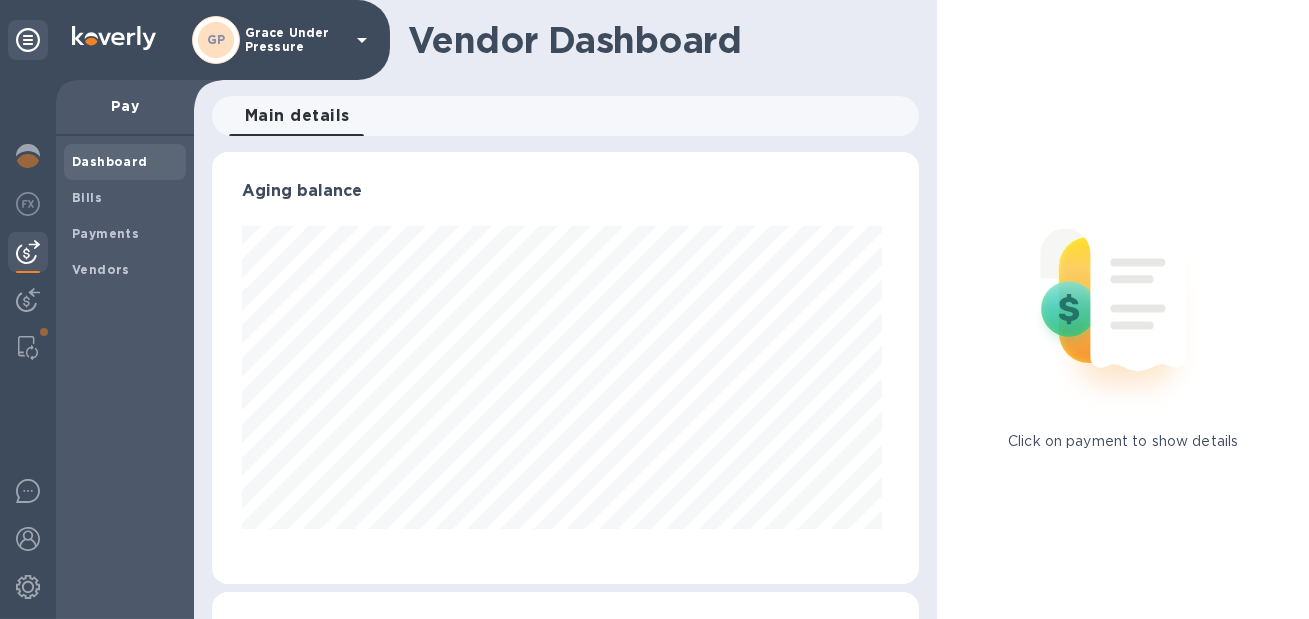 scroll, scrollTop: 999568, scrollLeft: 999300, axis: both 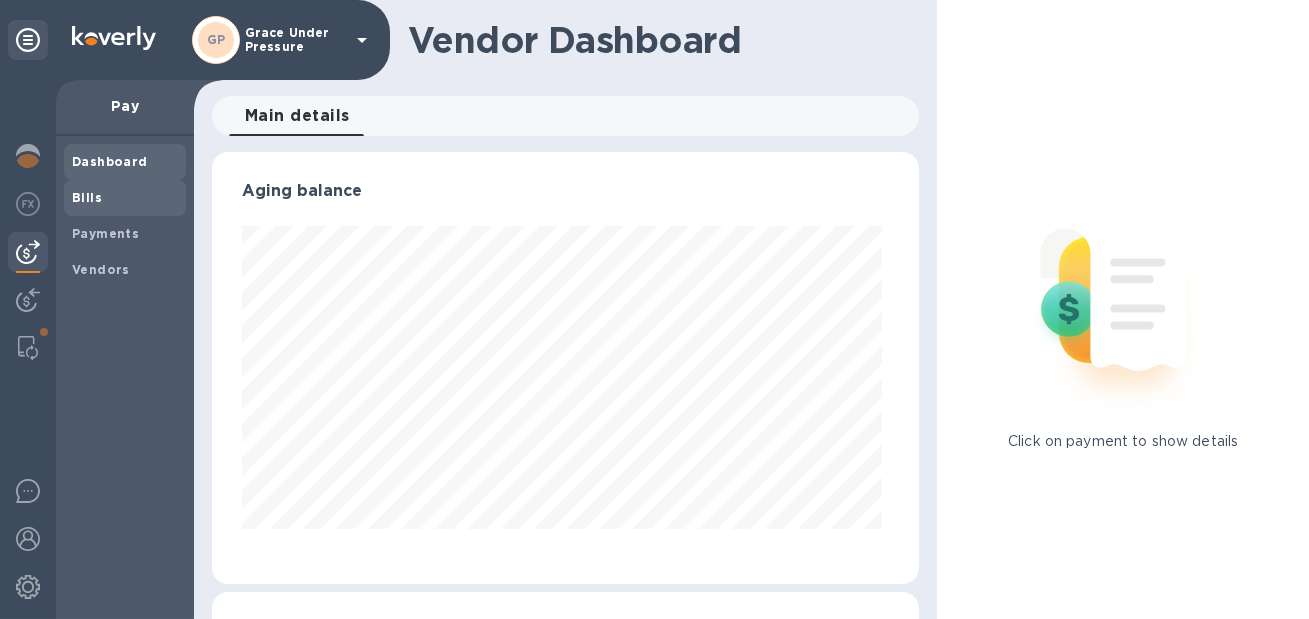 click on "Bills" at bounding box center [87, 197] 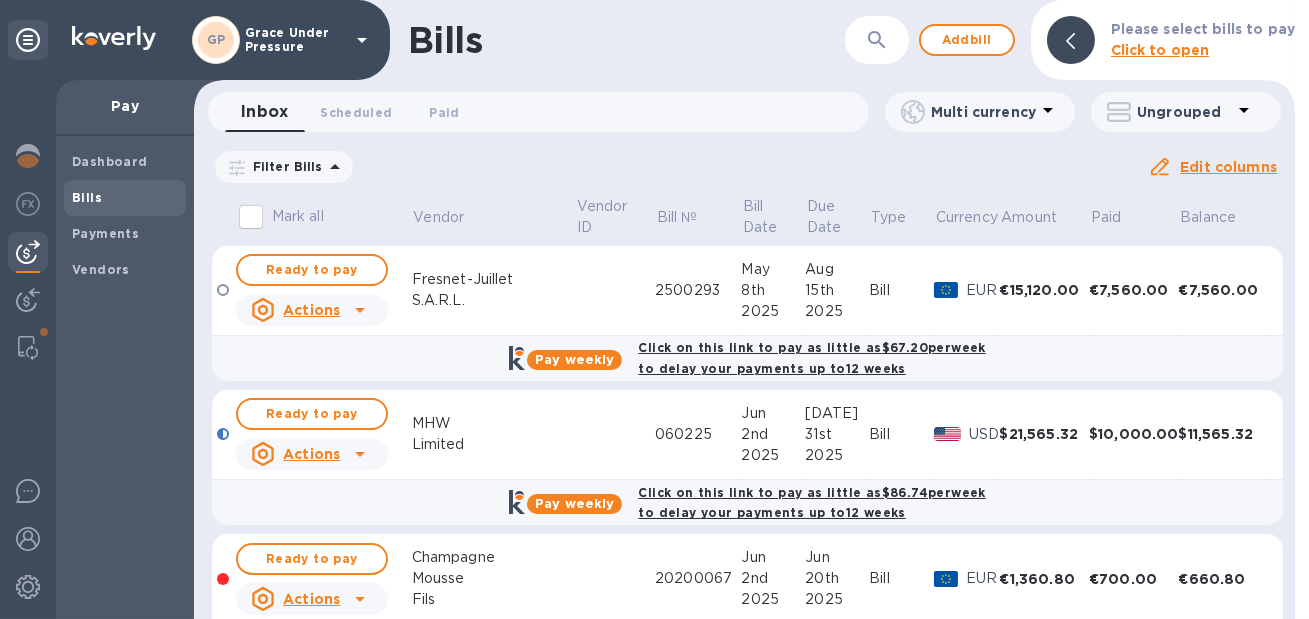 click 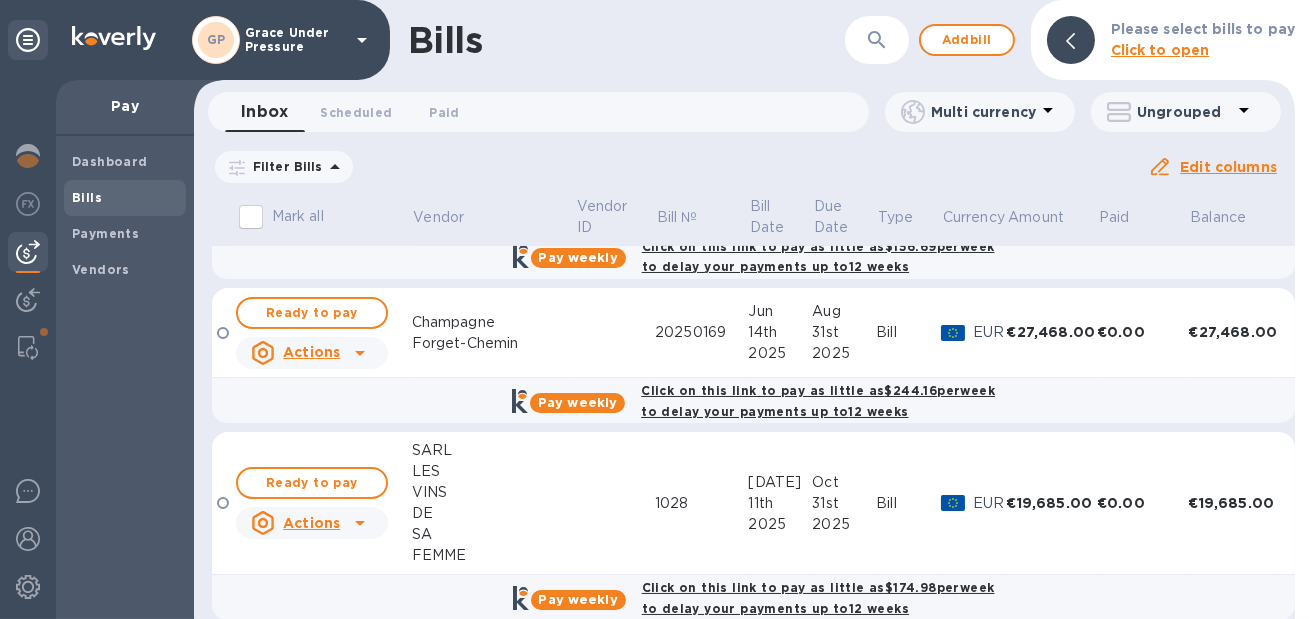 scroll, scrollTop: 980, scrollLeft: 0, axis: vertical 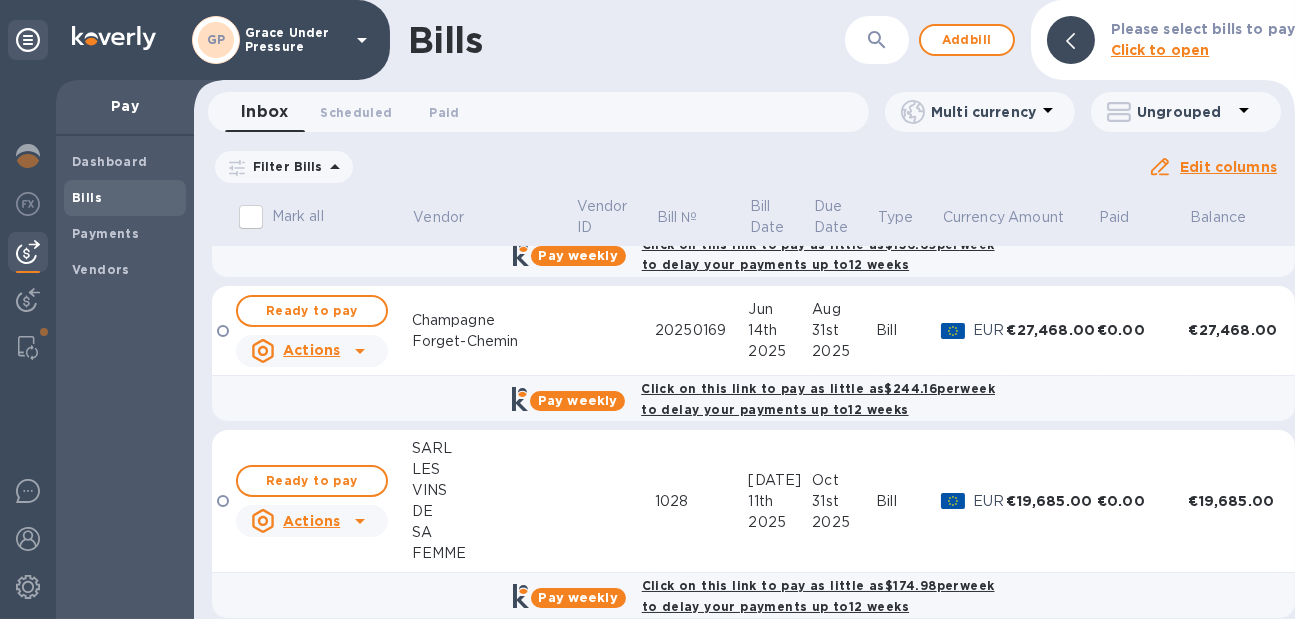 click at bounding box center (615, 331) 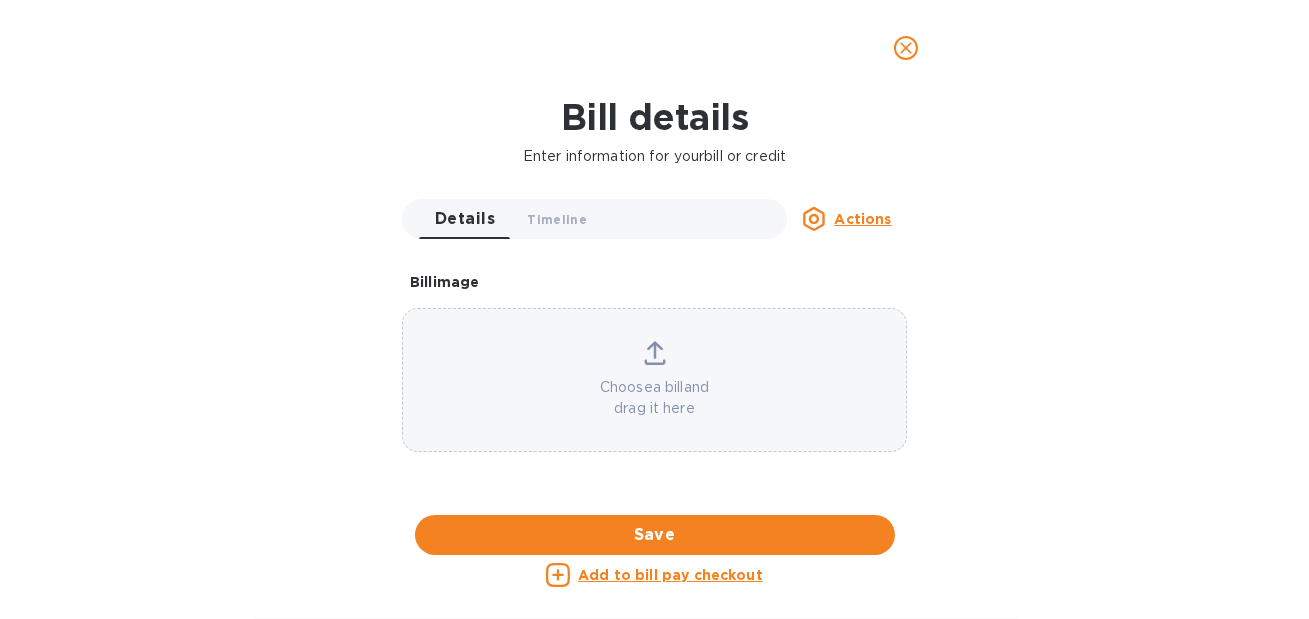 scroll, scrollTop: 1070, scrollLeft: 0, axis: vertical 